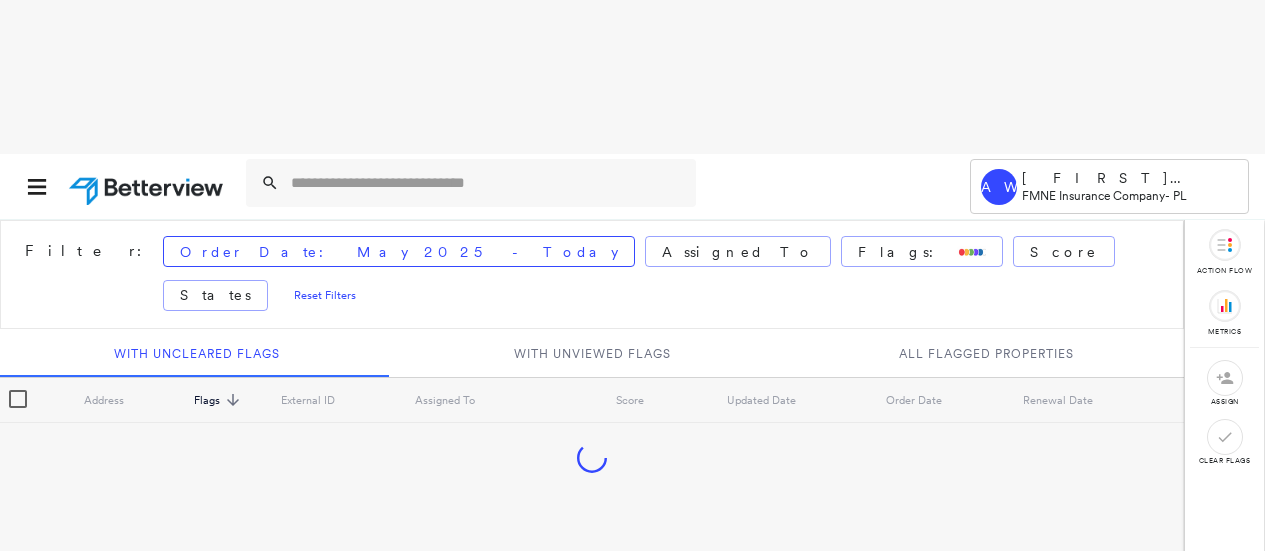 scroll, scrollTop: 0, scrollLeft: 0, axis: both 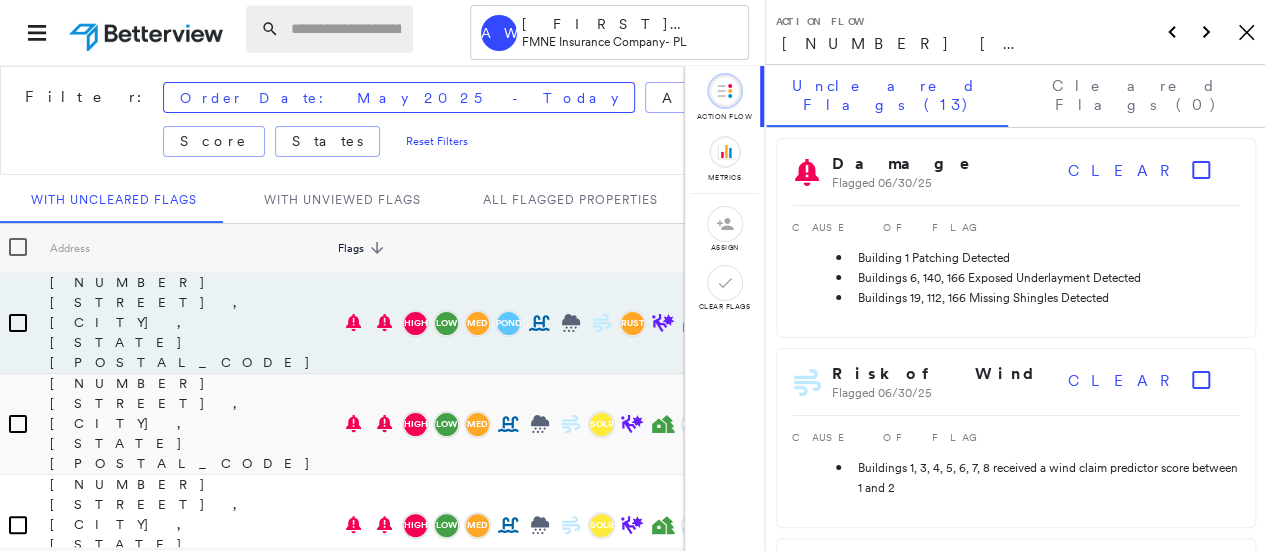 click at bounding box center [346, 29] 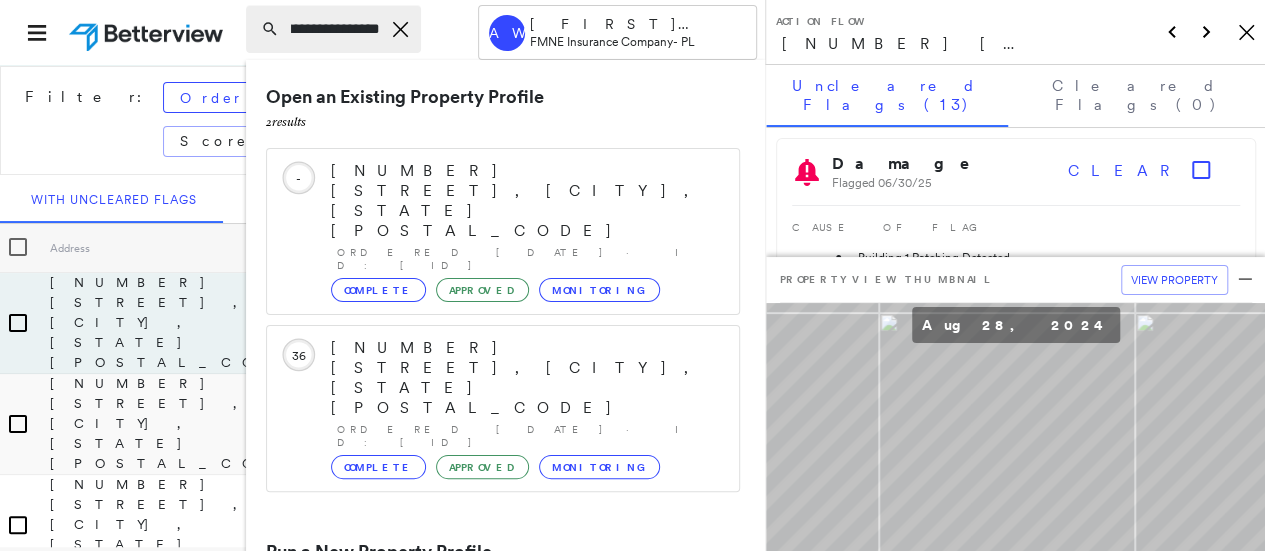 scroll, scrollTop: 0, scrollLeft: 72, axis: horizontal 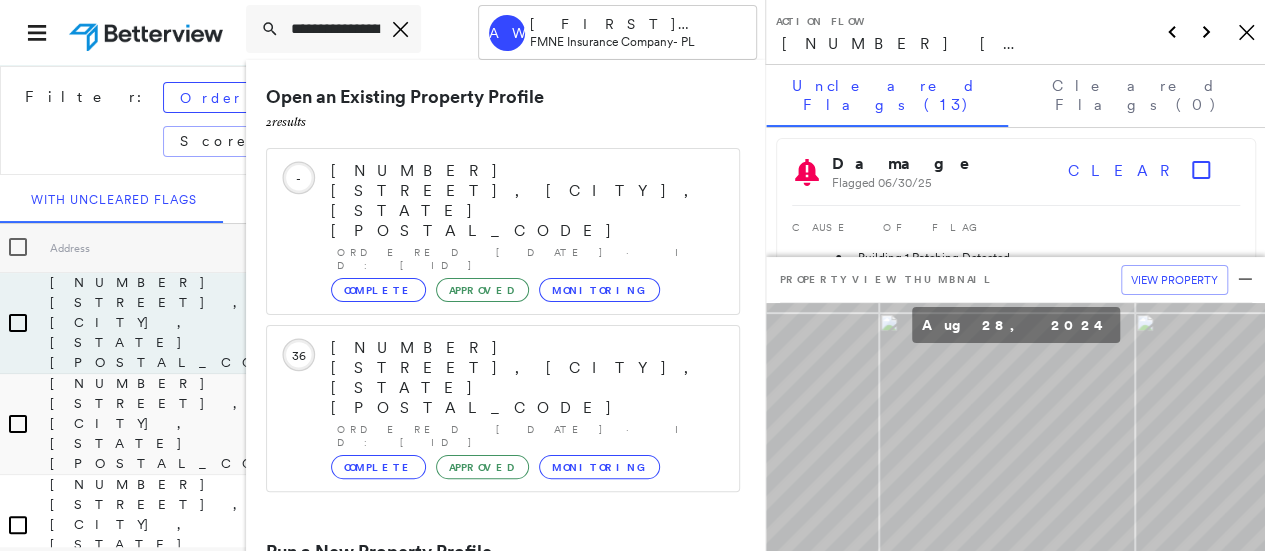 click on "[NUMBER] [STREET], [CITY], [STATE] [POSTAL_CODE]" at bounding box center [491, 628] 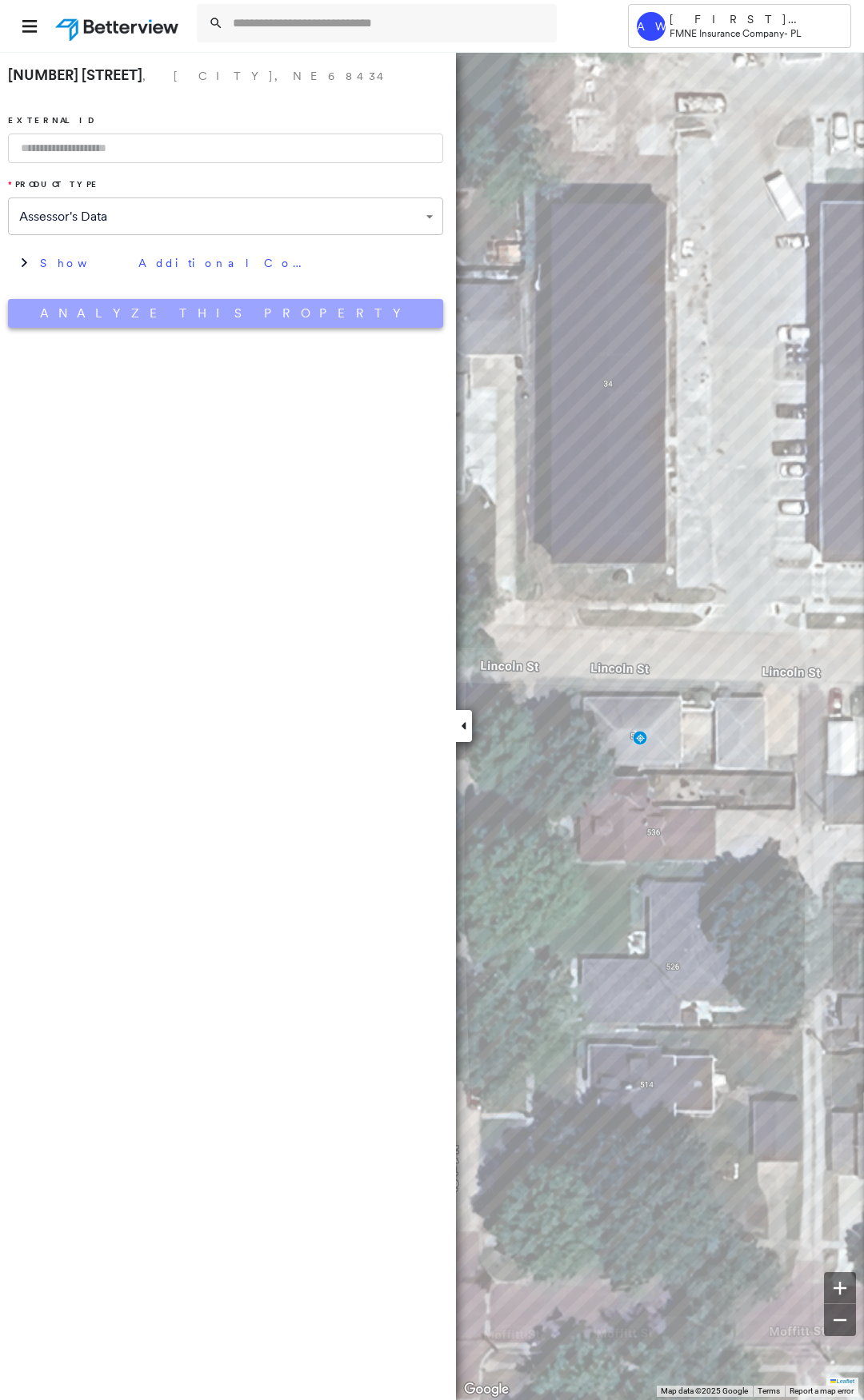 click on "Analyze This Property" at bounding box center (226, 313) 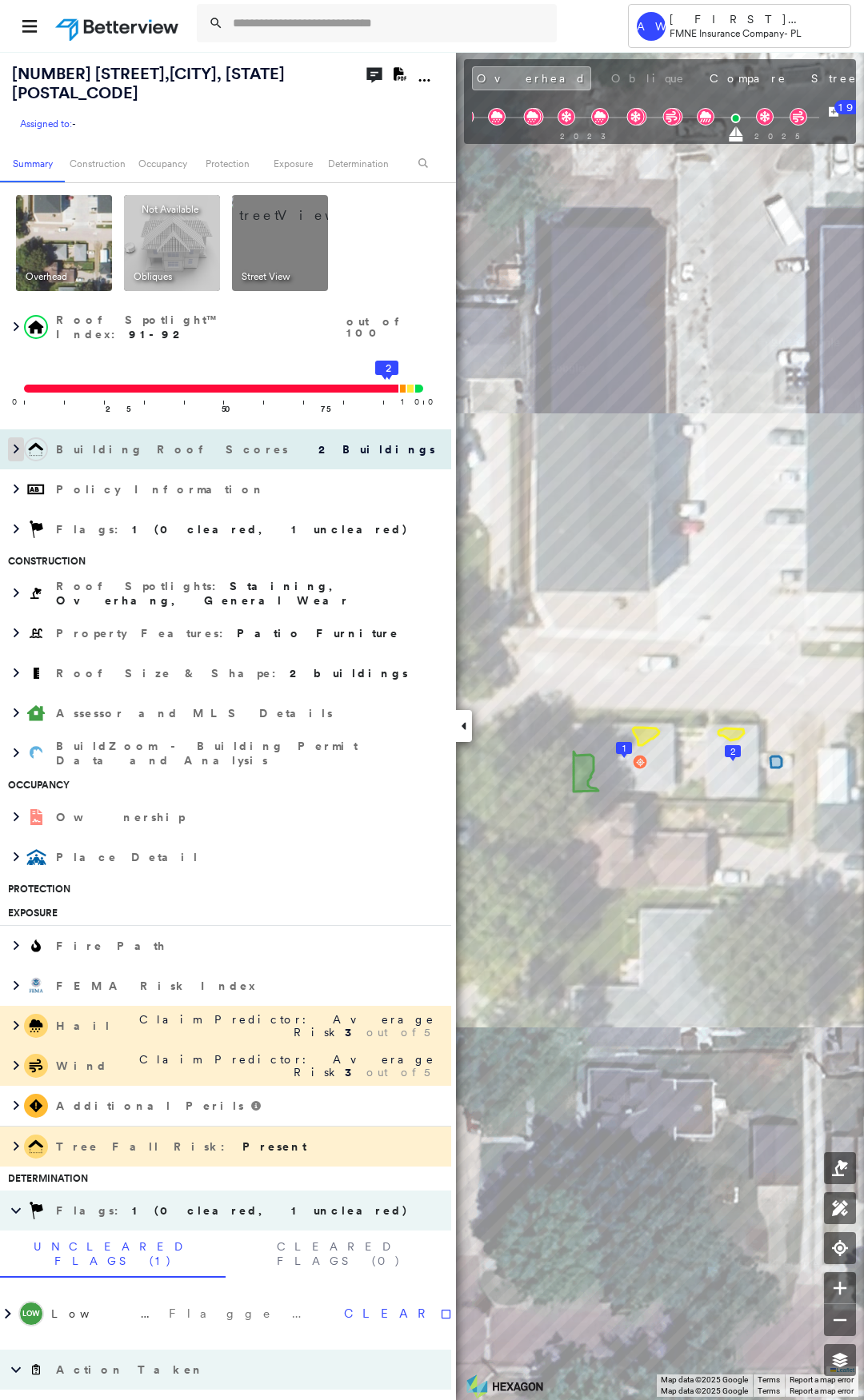 click 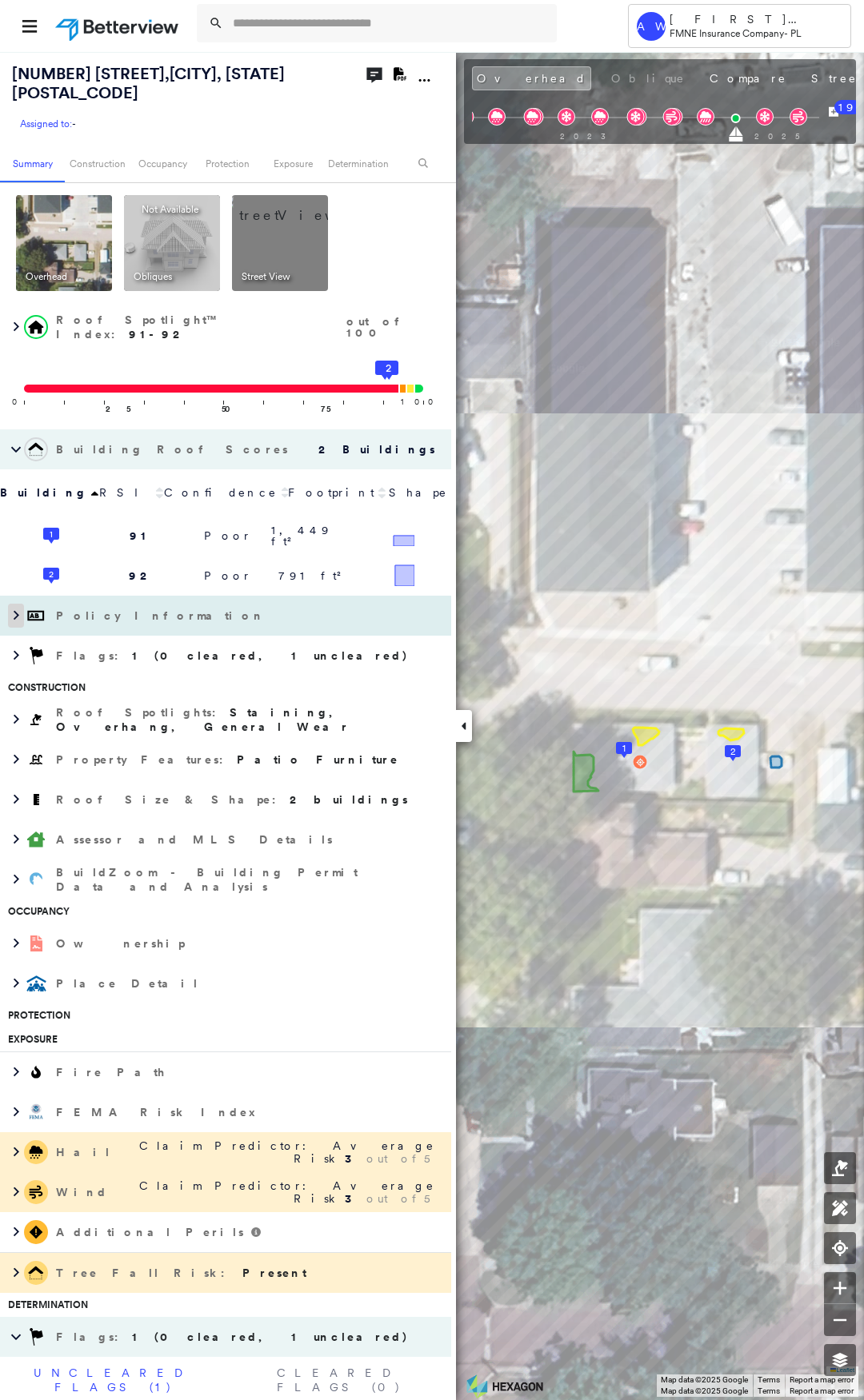 click 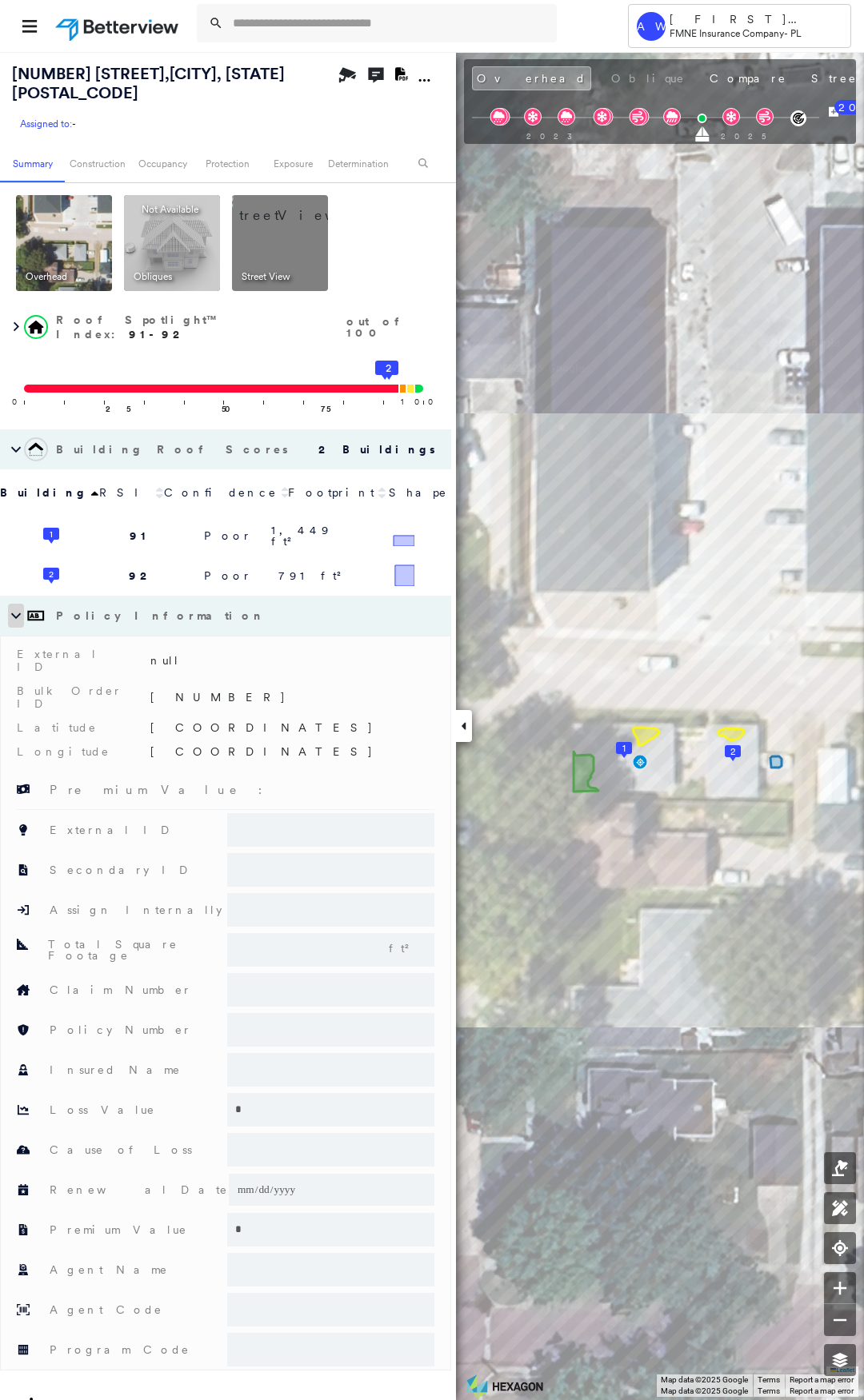 click 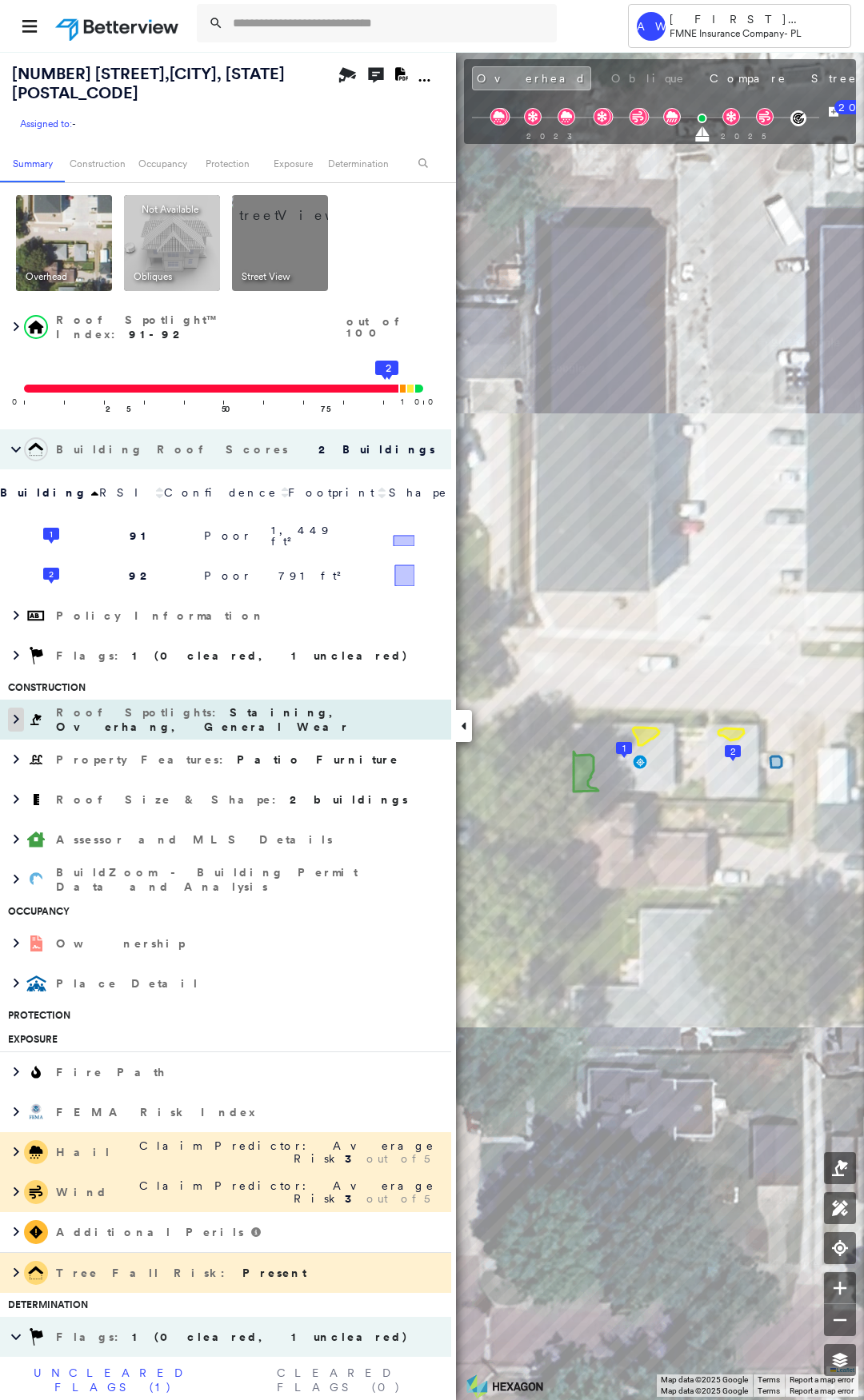 click 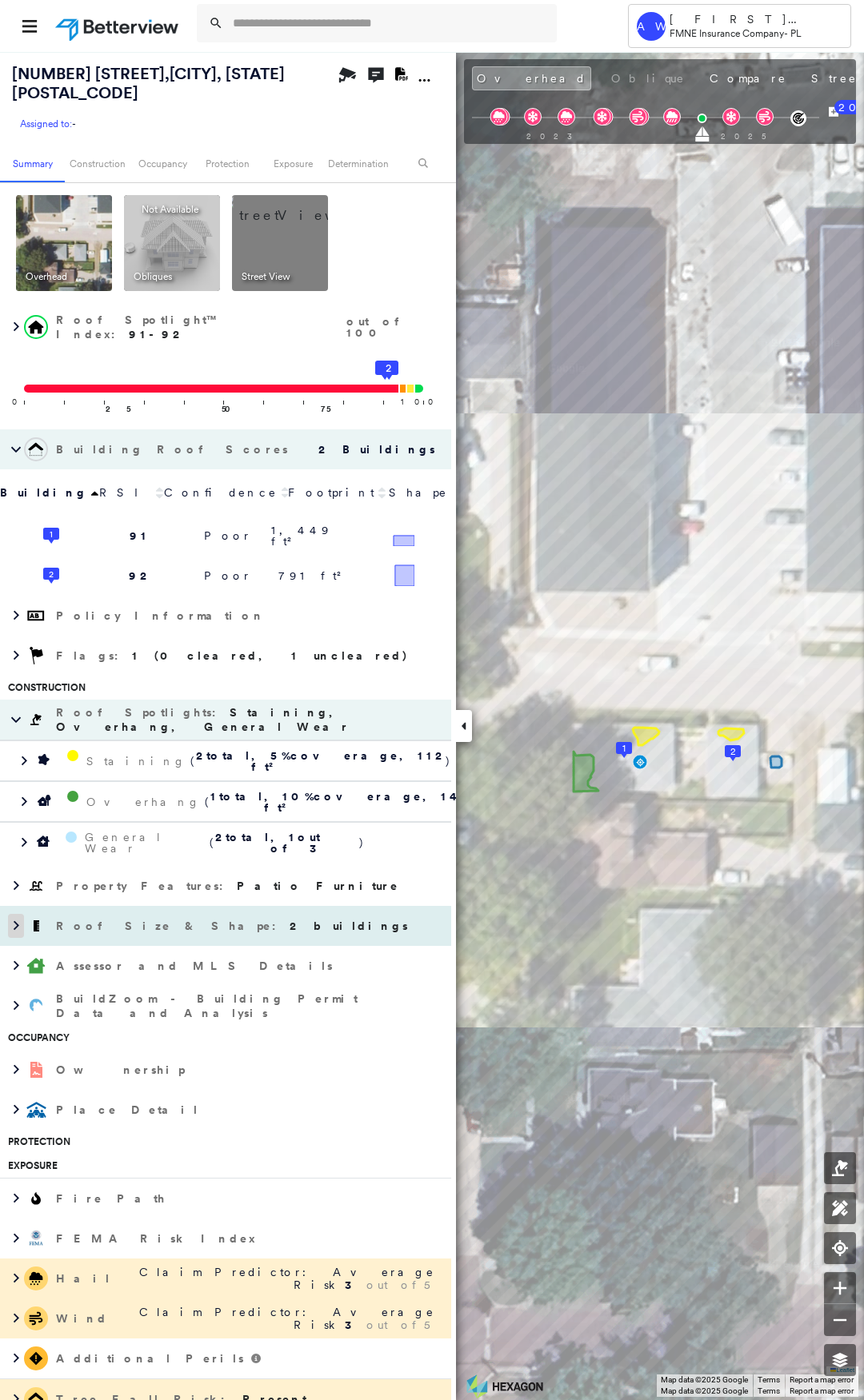 click 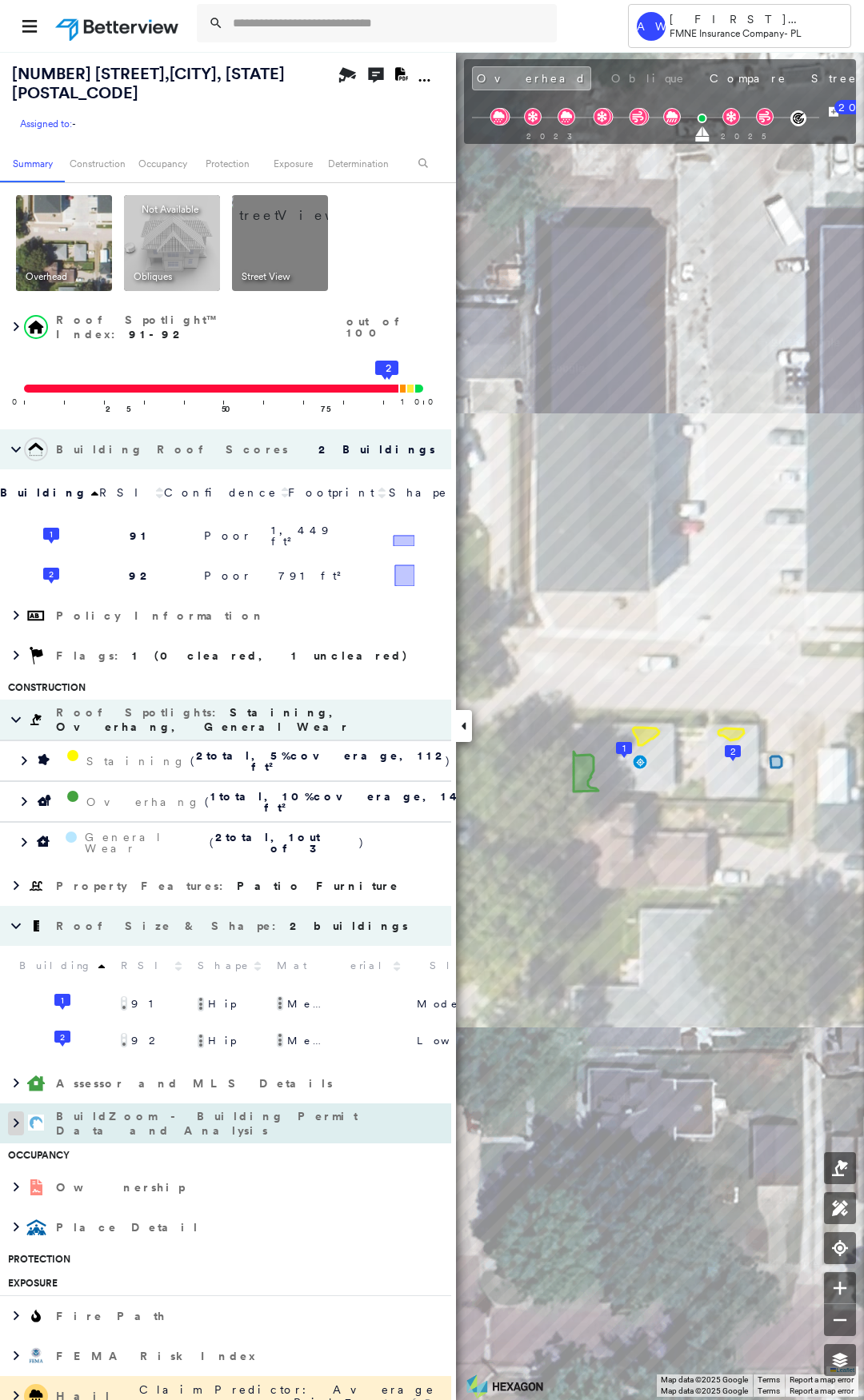click 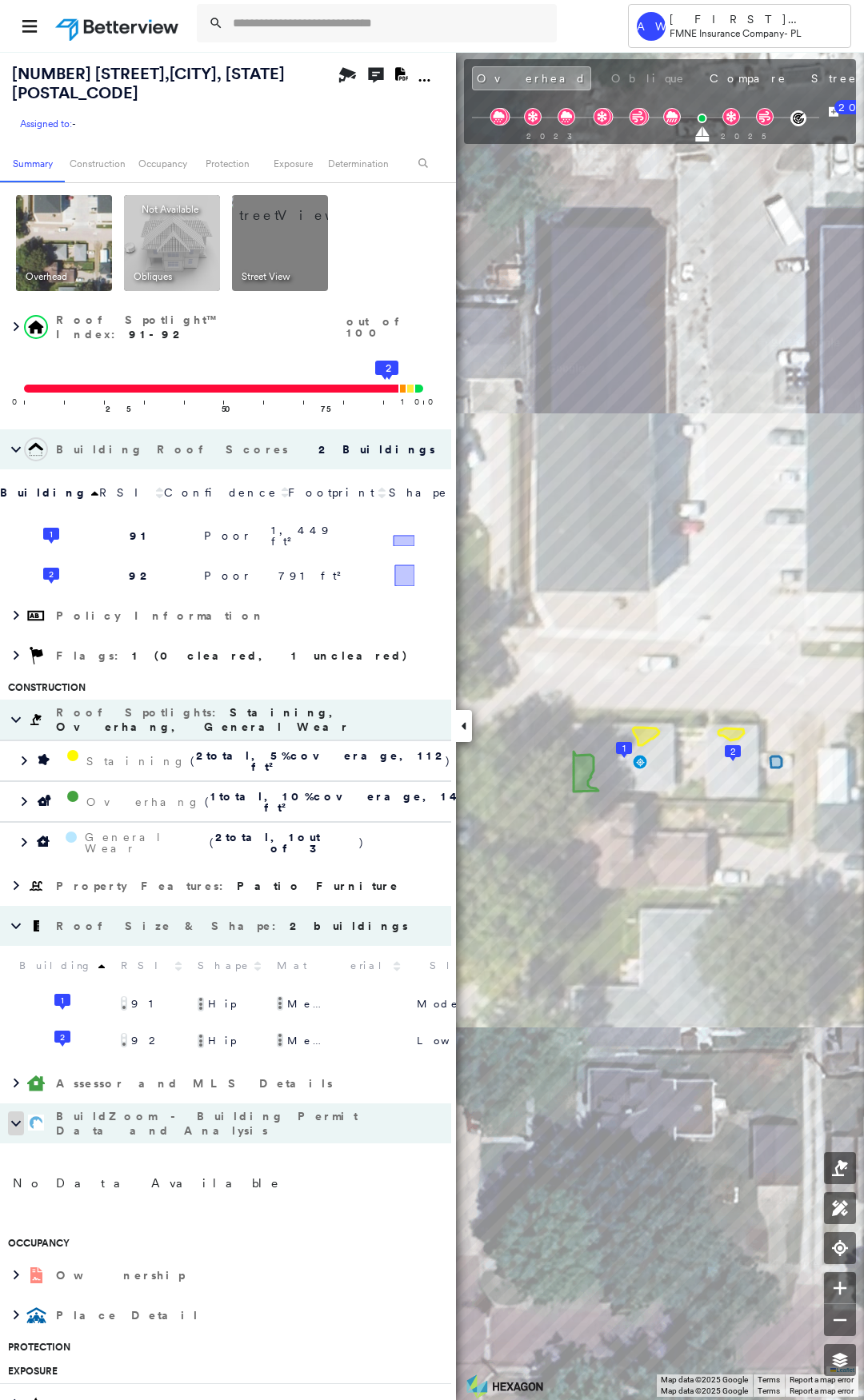 click 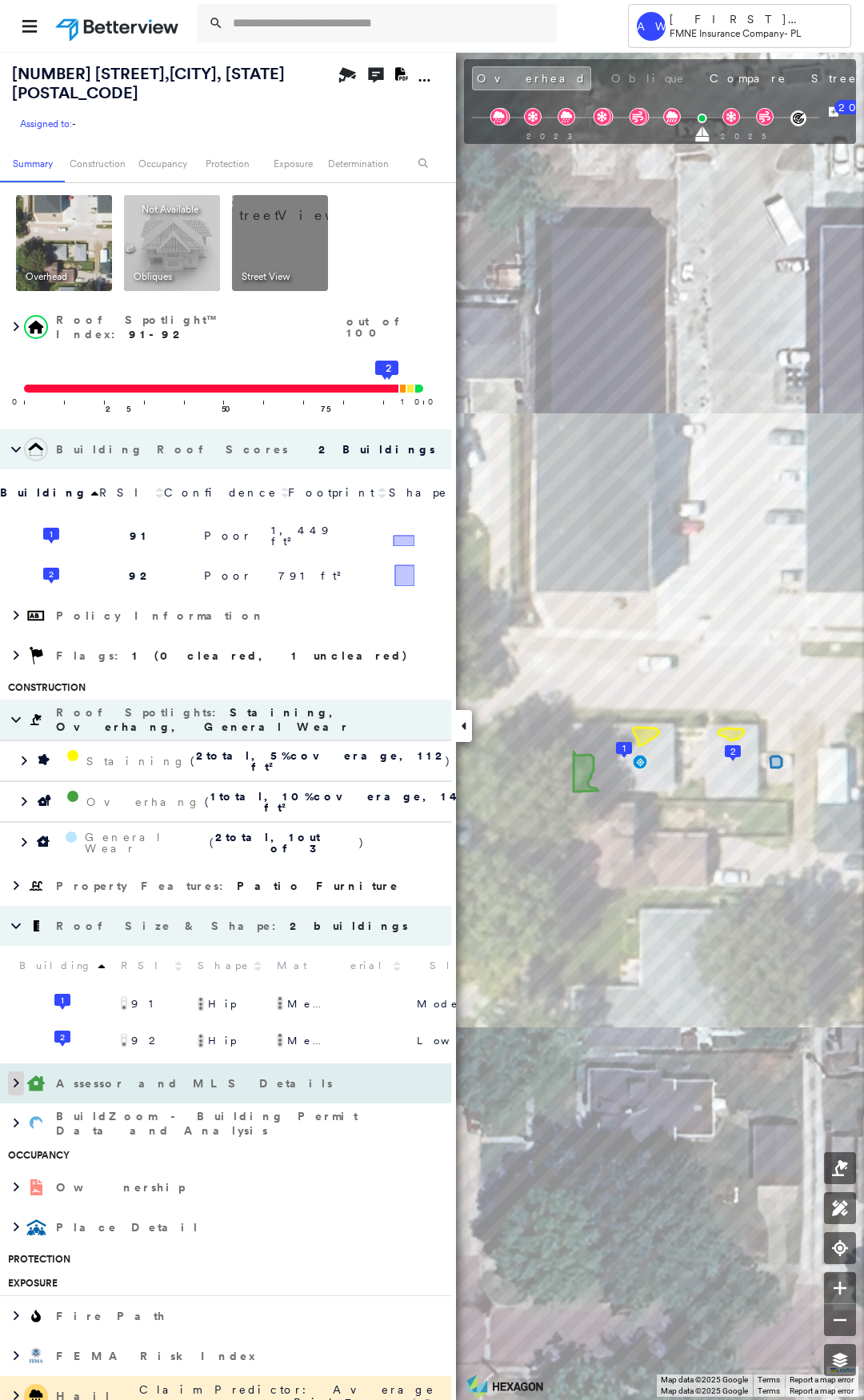 click 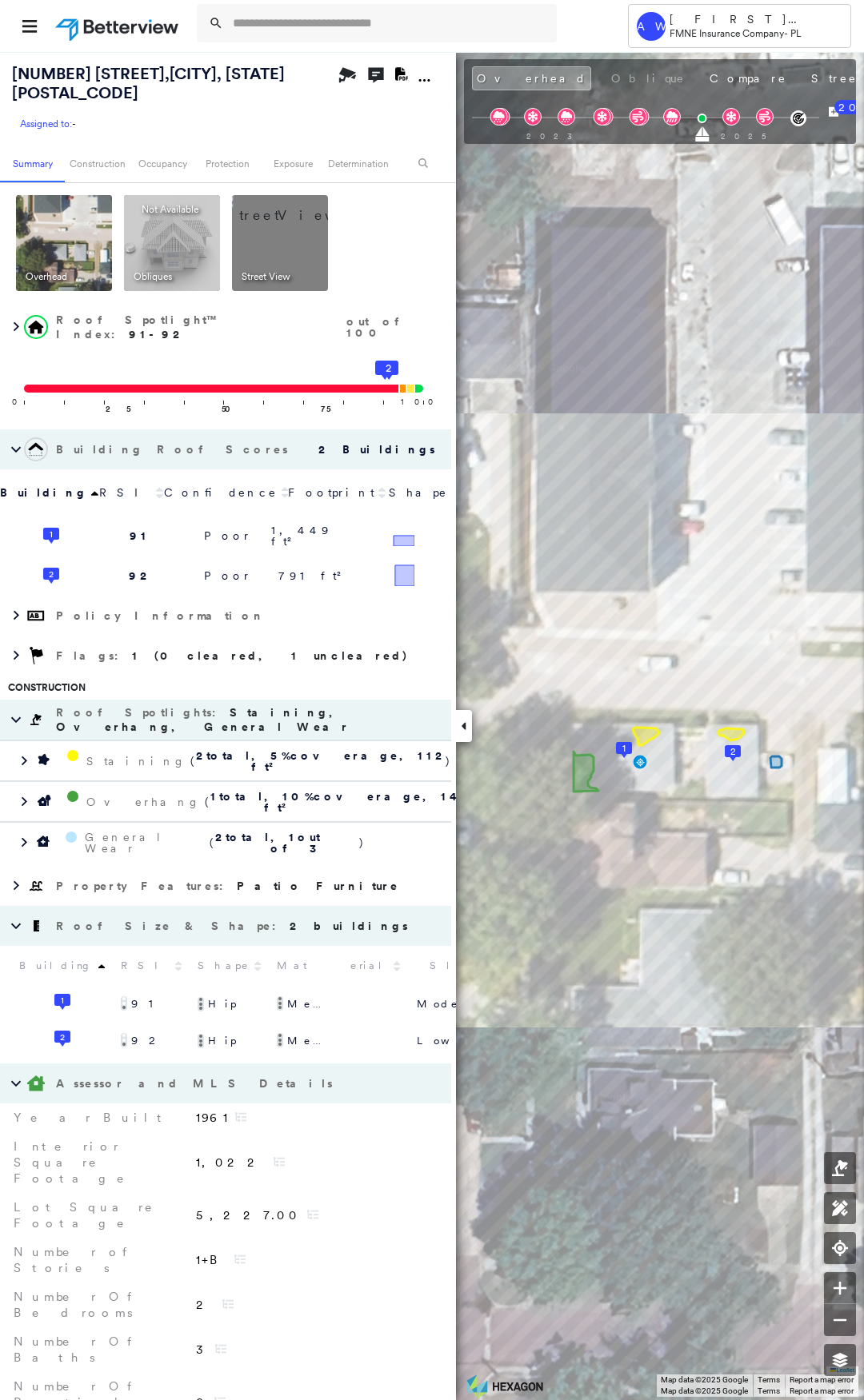 click at bounding box center [299, 207] 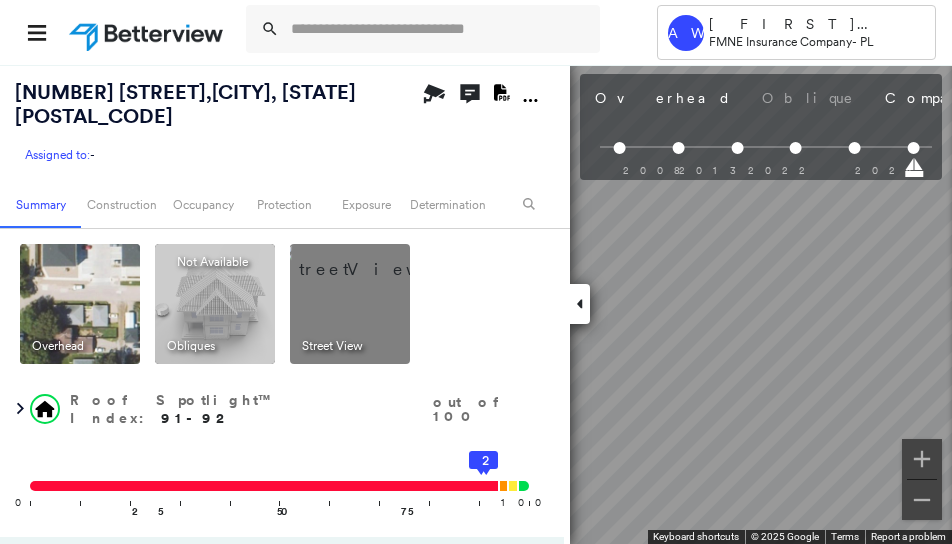 scroll, scrollTop: 0, scrollLeft: 518, axis: horizontal 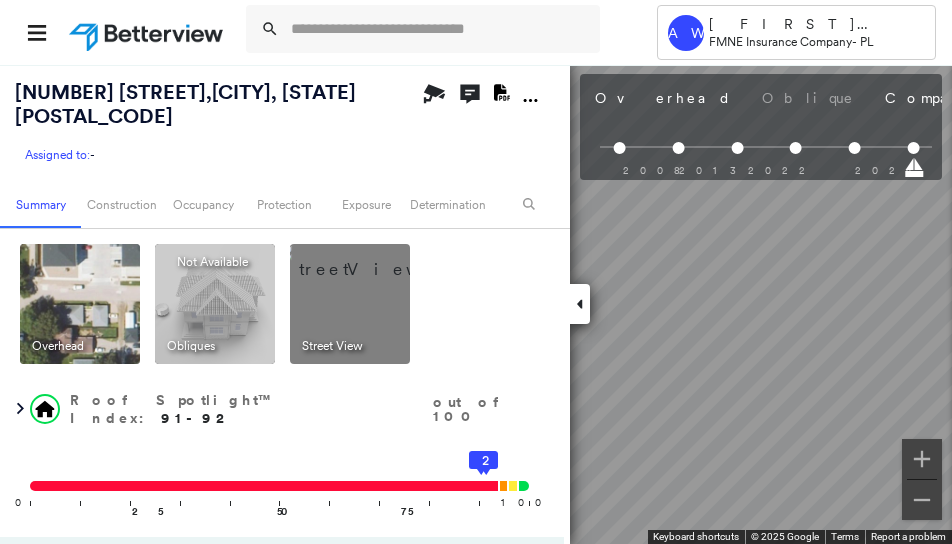 click at bounding box center (580, 304) 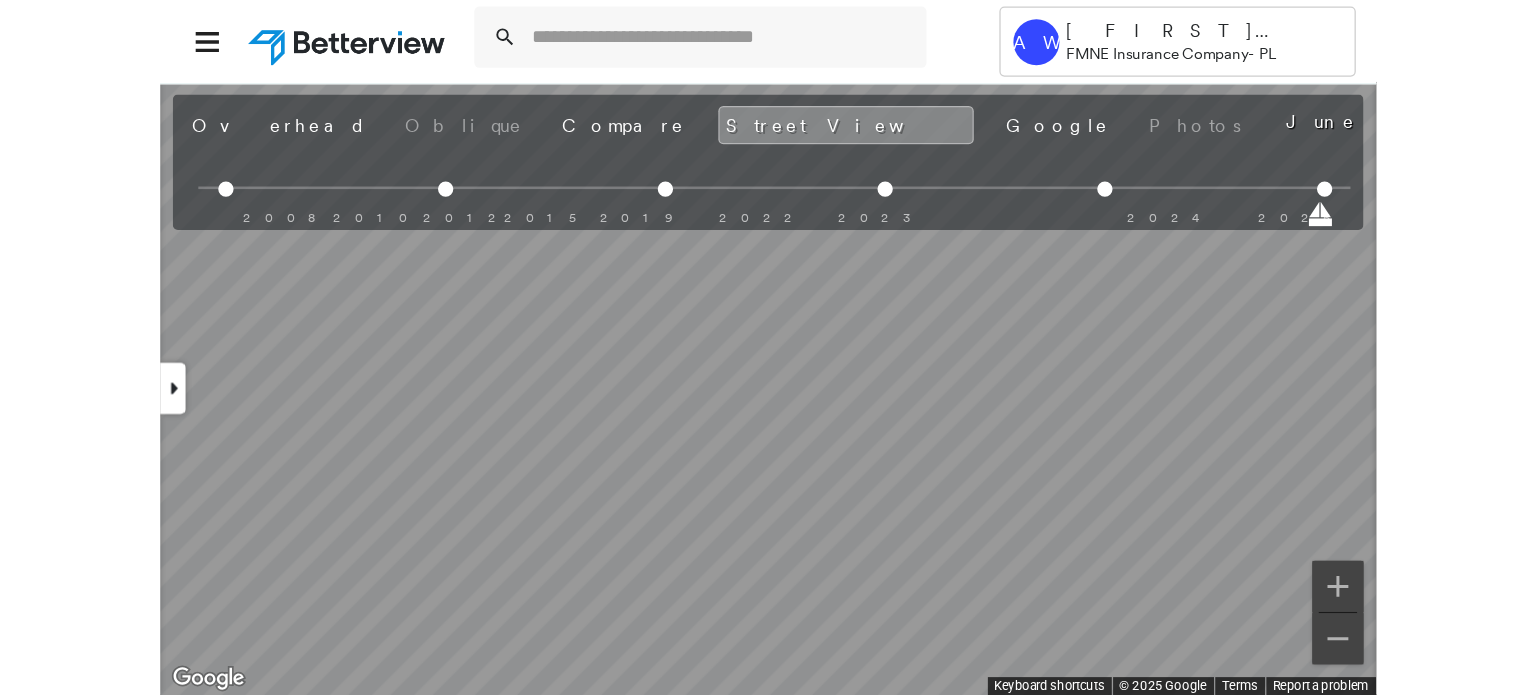 scroll, scrollTop: 0, scrollLeft: 76, axis: horizontal 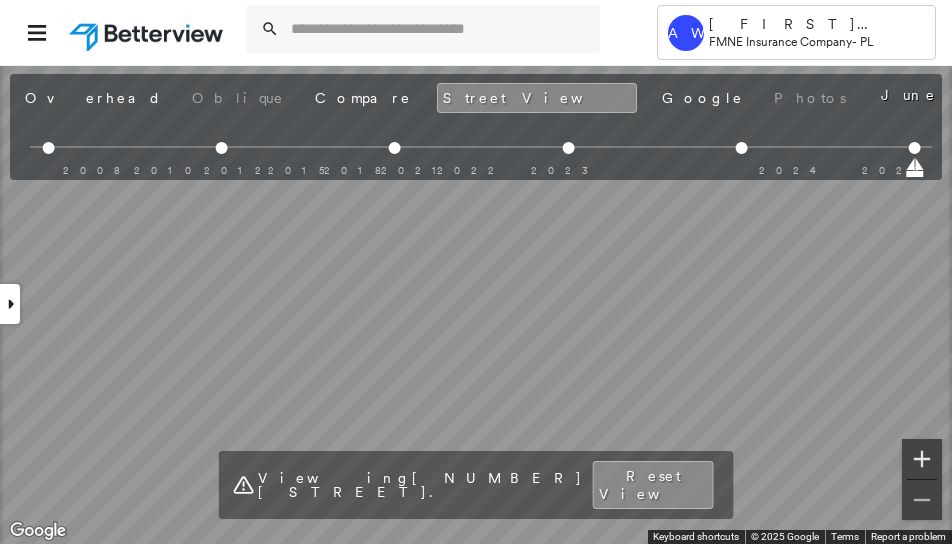 click at bounding box center (922, 459) 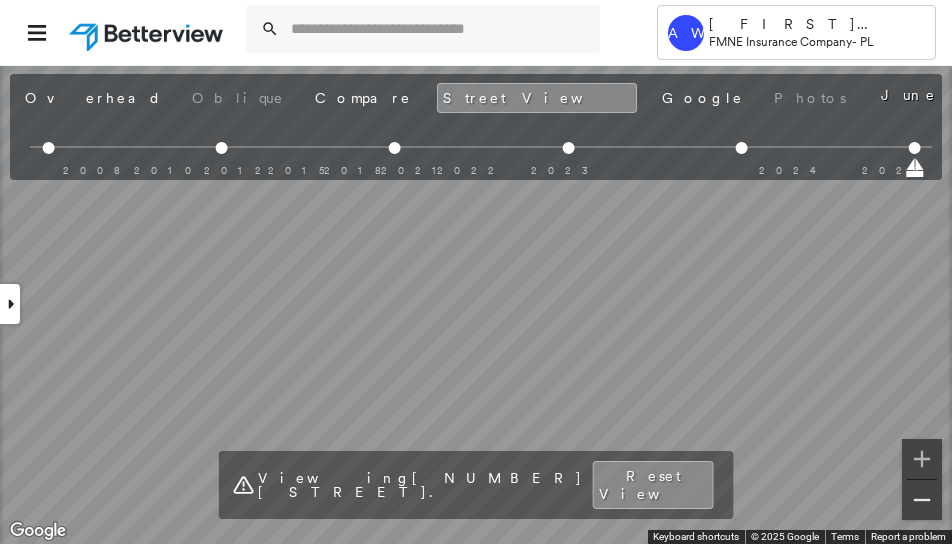 click at bounding box center [922, 500] 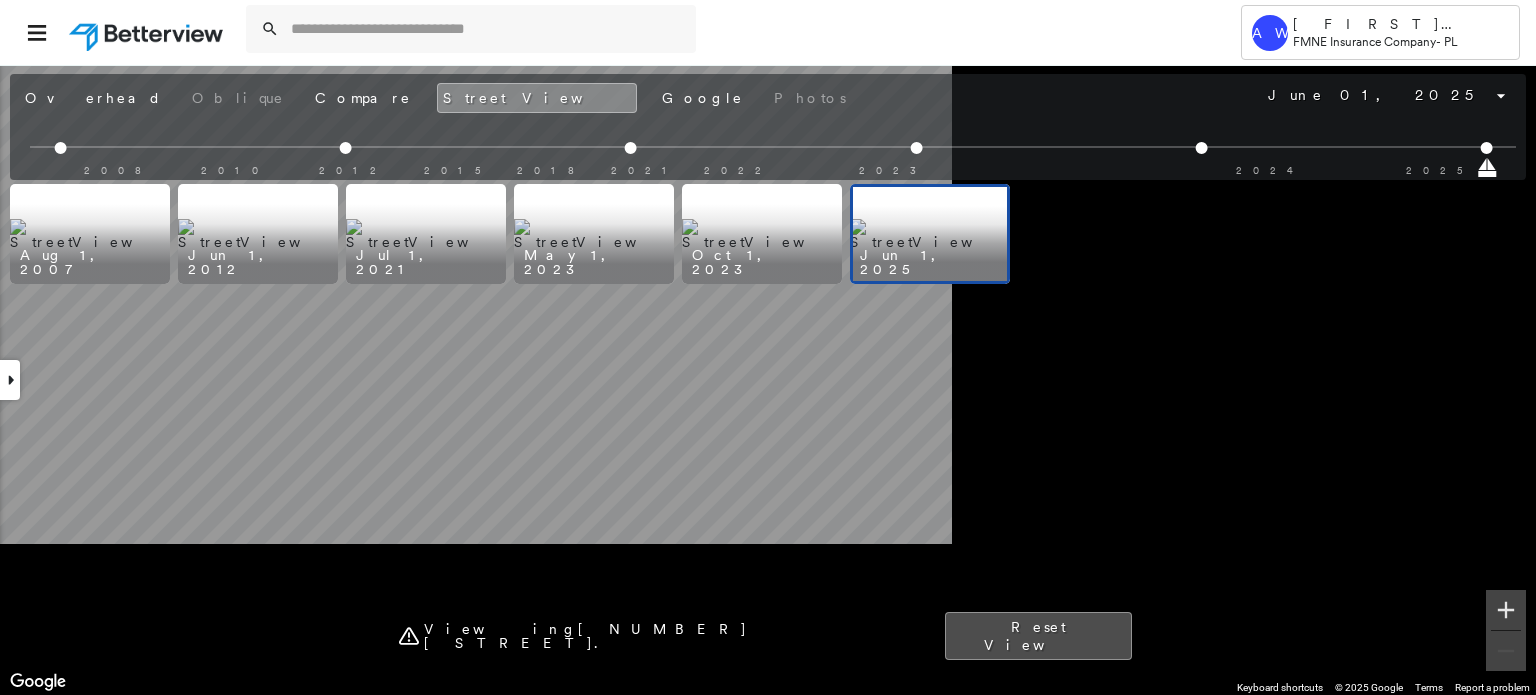 scroll, scrollTop: 0, scrollLeft: 0, axis: both 